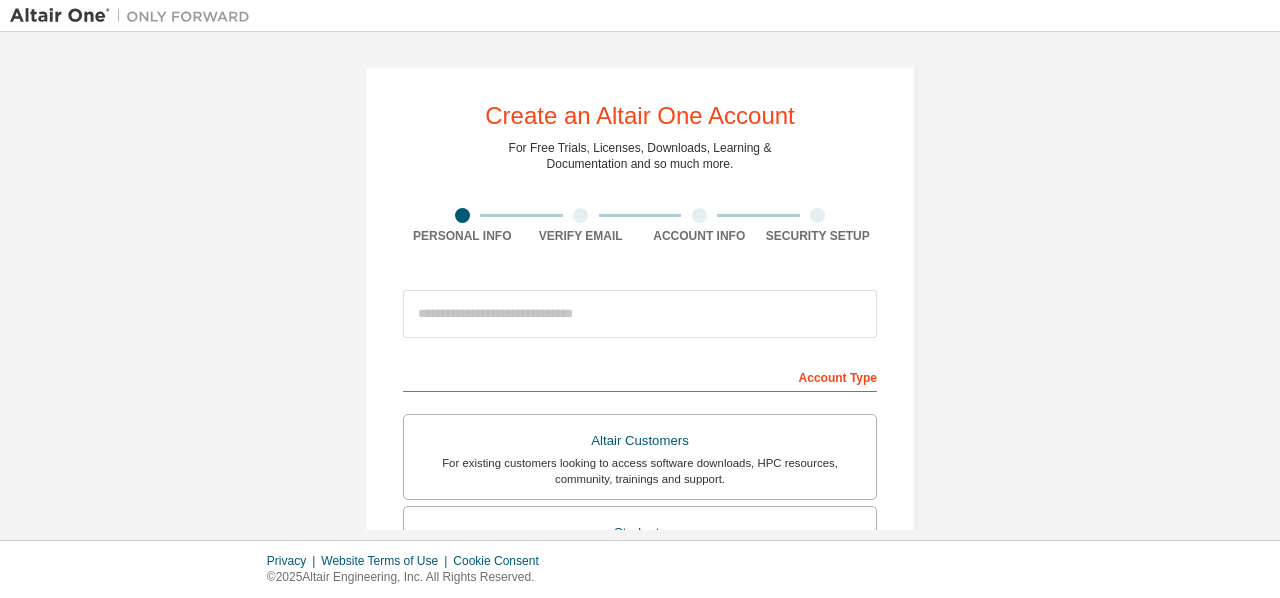 scroll, scrollTop: 0, scrollLeft: 0, axis: both 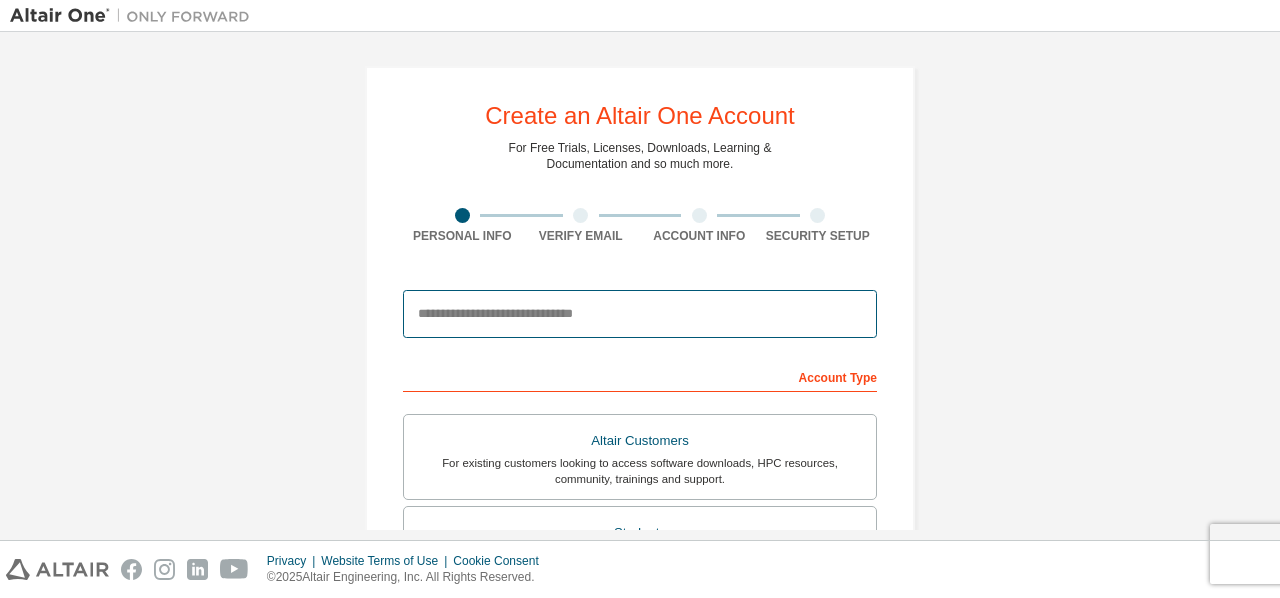 click at bounding box center [640, 314] 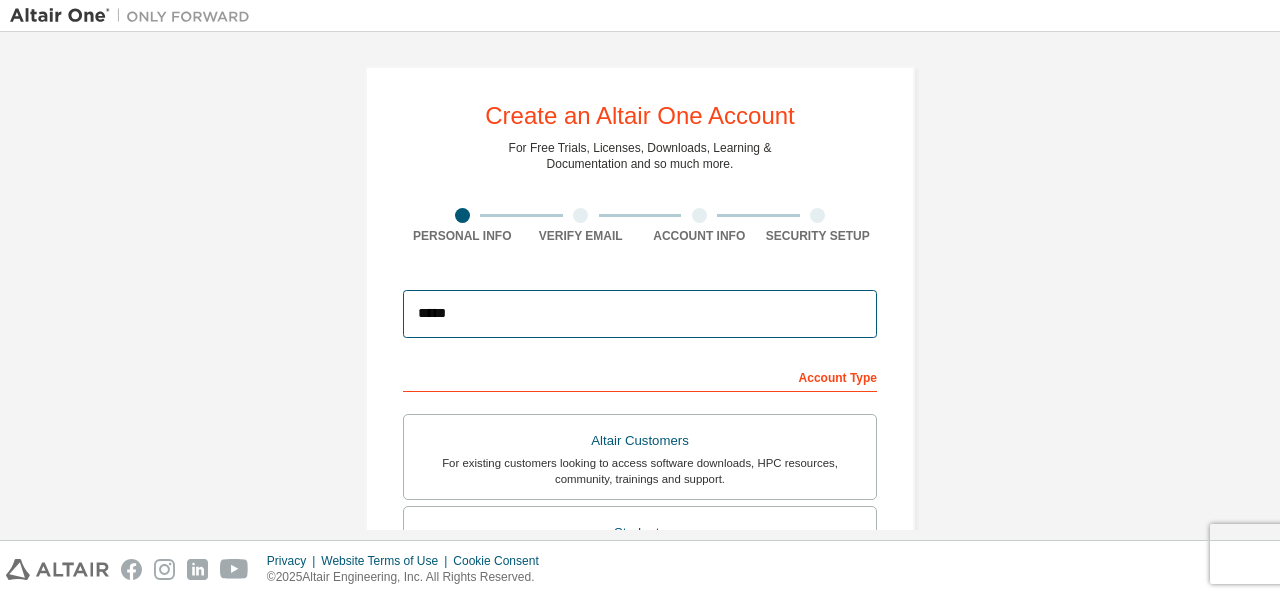 type on "**********" 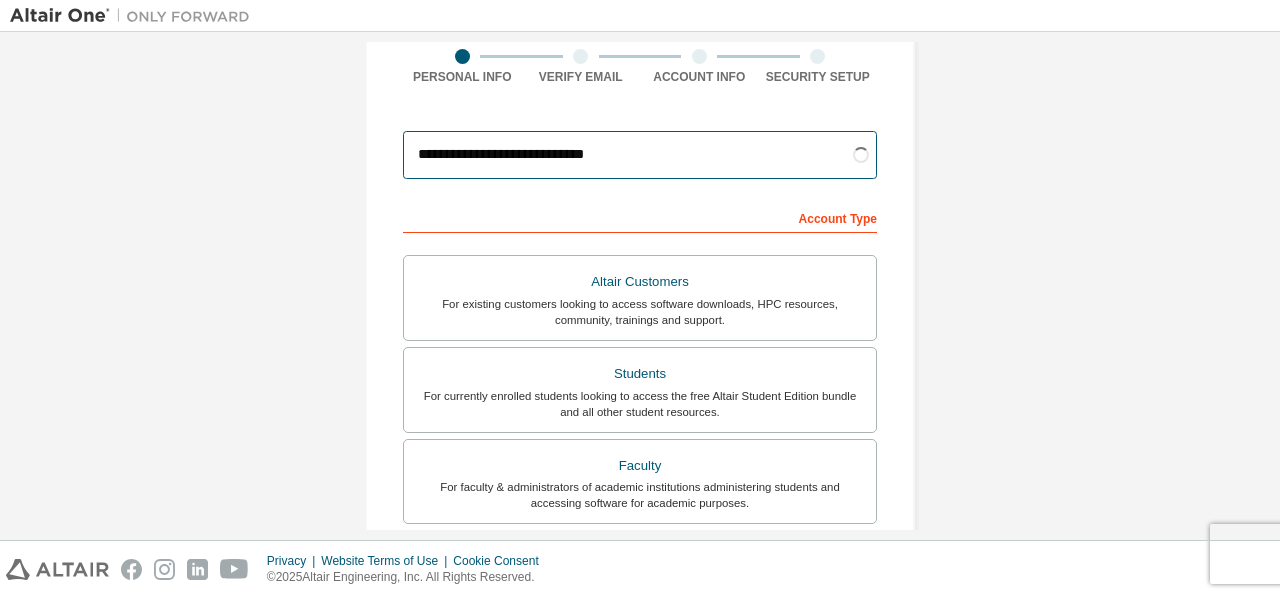 scroll, scrollTop: 169, scrollLeft: 0, axis: vertical 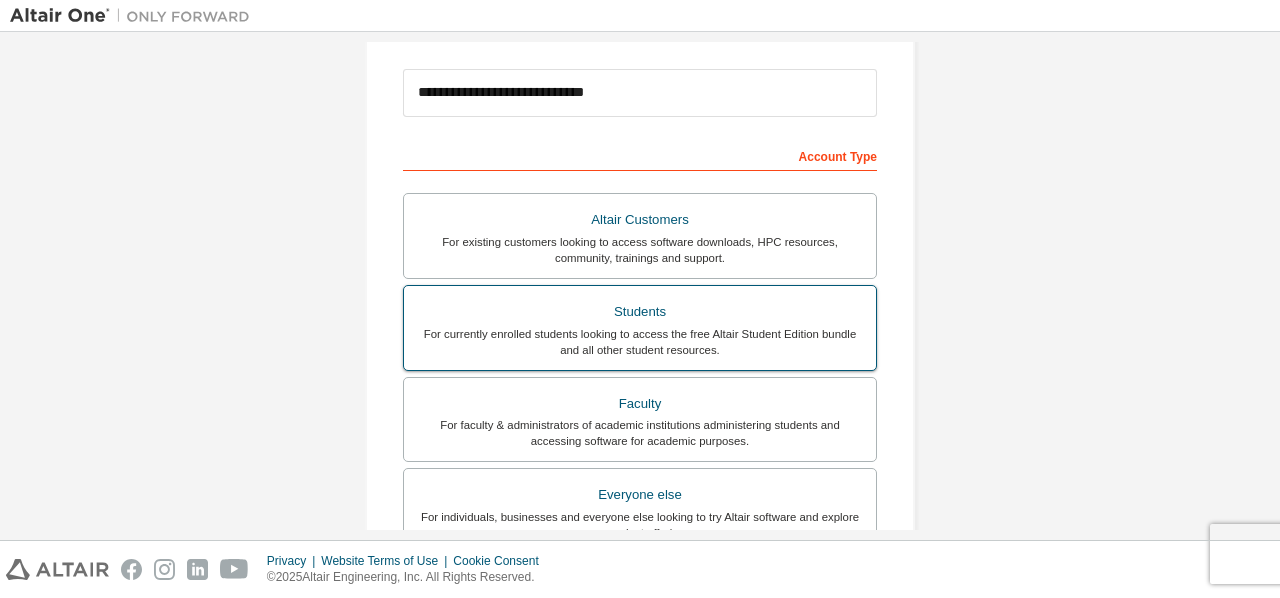 click on "For currently enrolled students looking to access the free Altair Student Edition bundle and all other student resources." at bounding box center (640, 342) 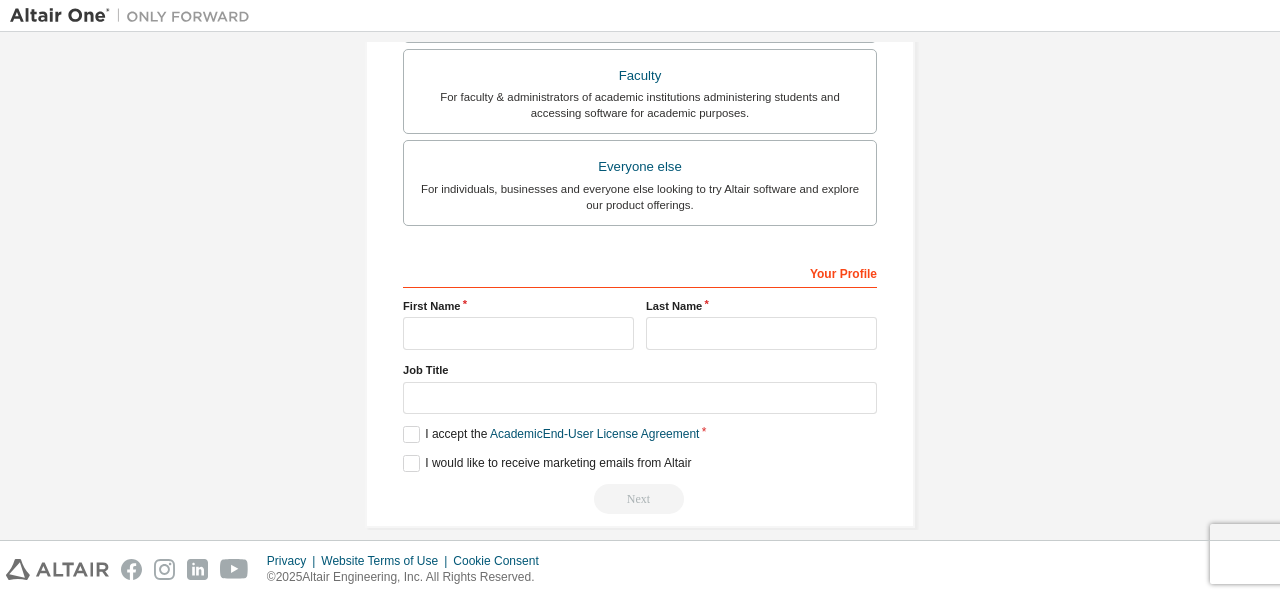 scroll, scrollTop: 566, scrollLeft: 0, axis: vertical 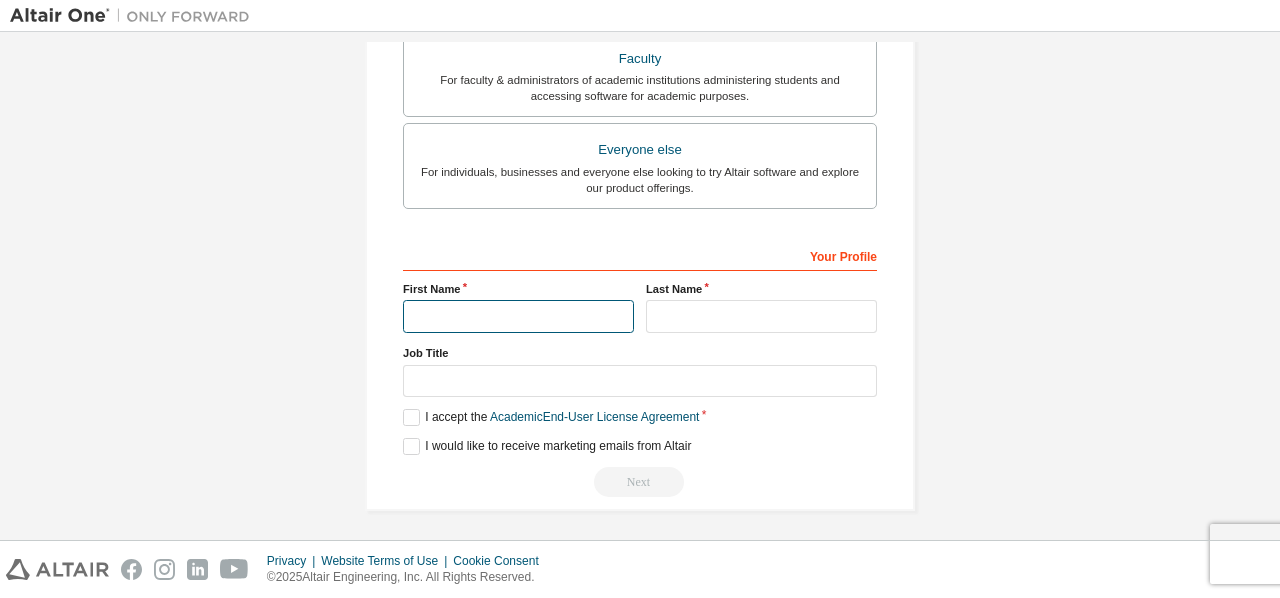 click at bounding box center (518, 316) 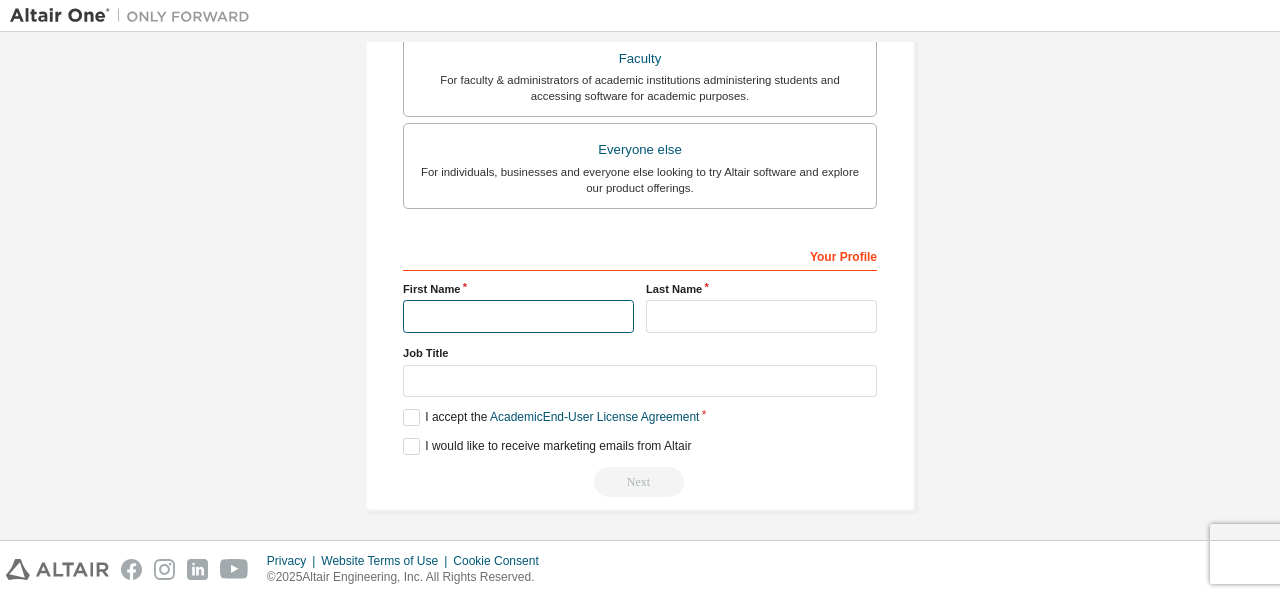type on "**********" 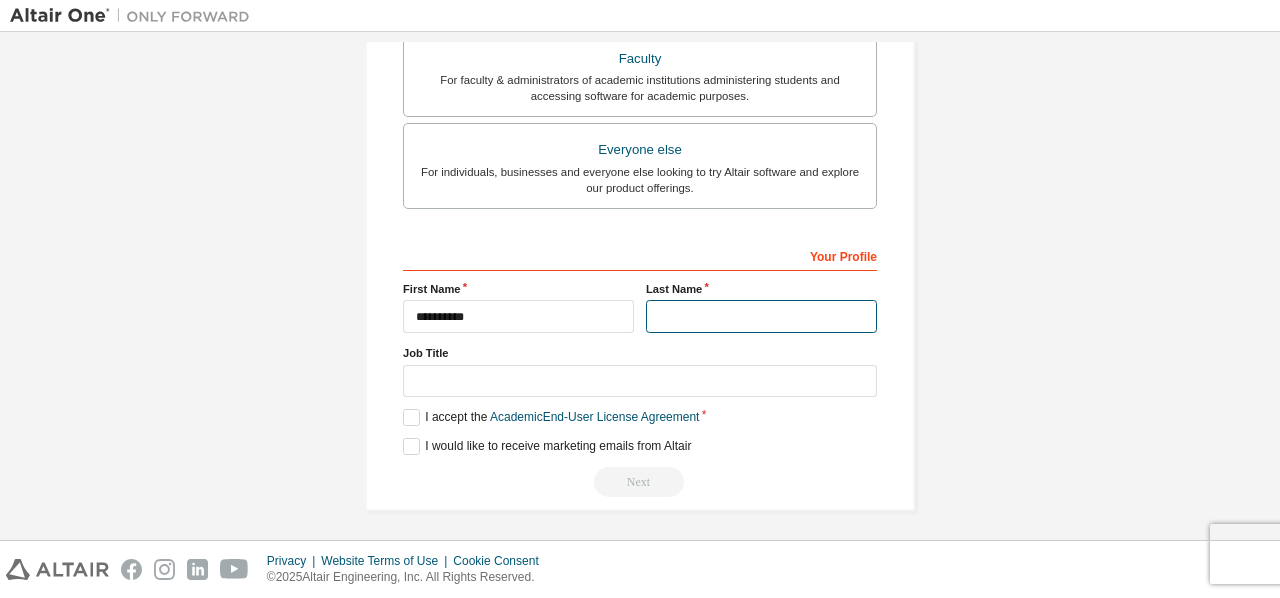 type on "*******" 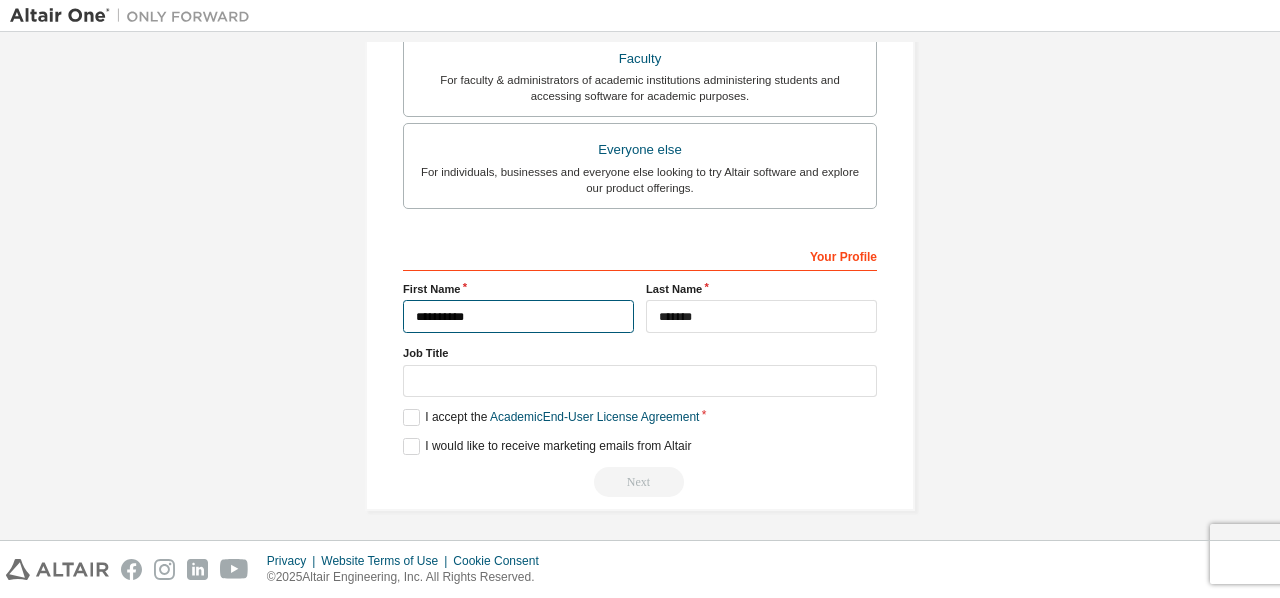 click on "**********" at bounding box center (518, 316) 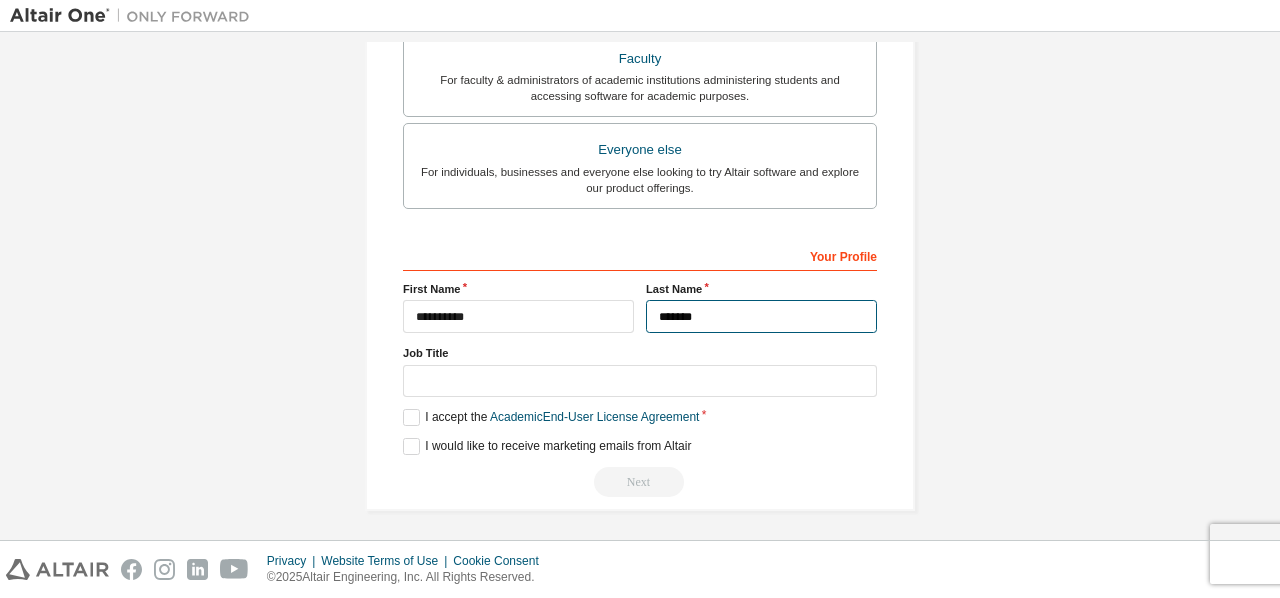 click on "*******" at bounding box center [761, 316] 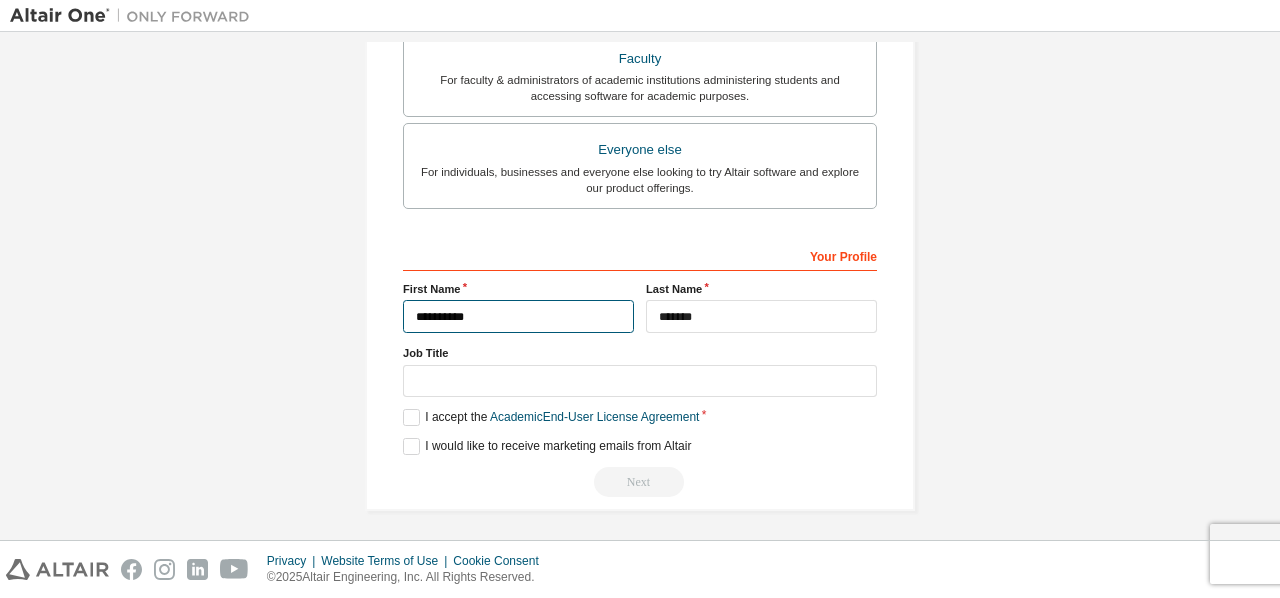 drag, startPoint x: 557, startPoint y: 310, endPoint x: 398, endPoint y: 305, distance: 159.0786 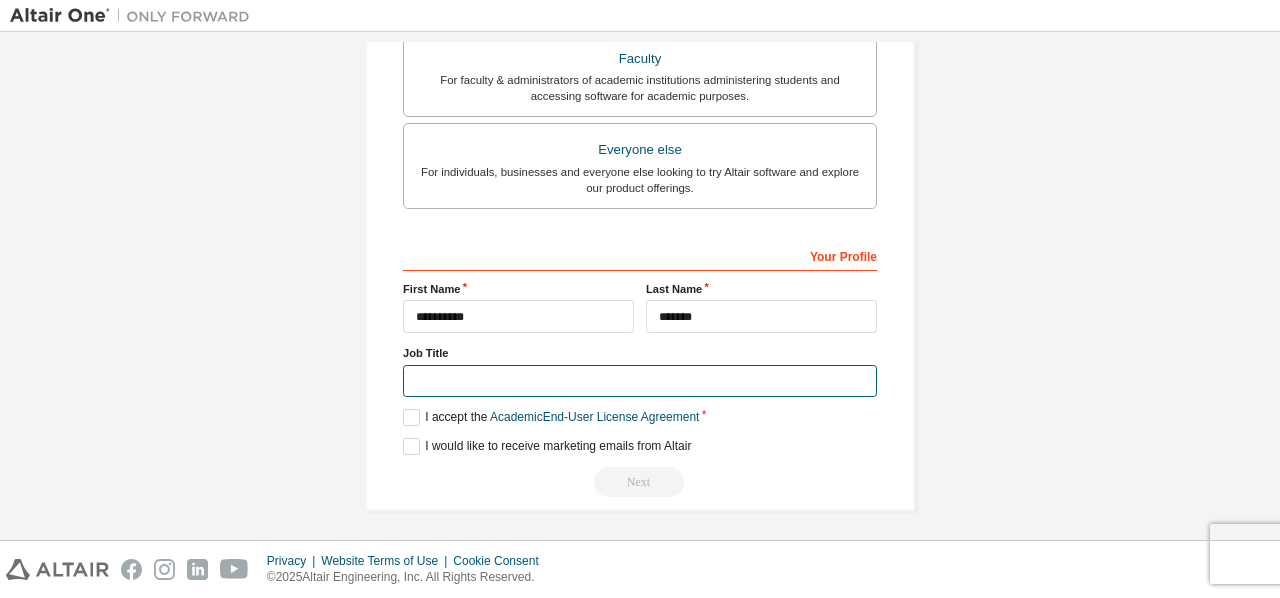 click at bounding box center (640, 381) 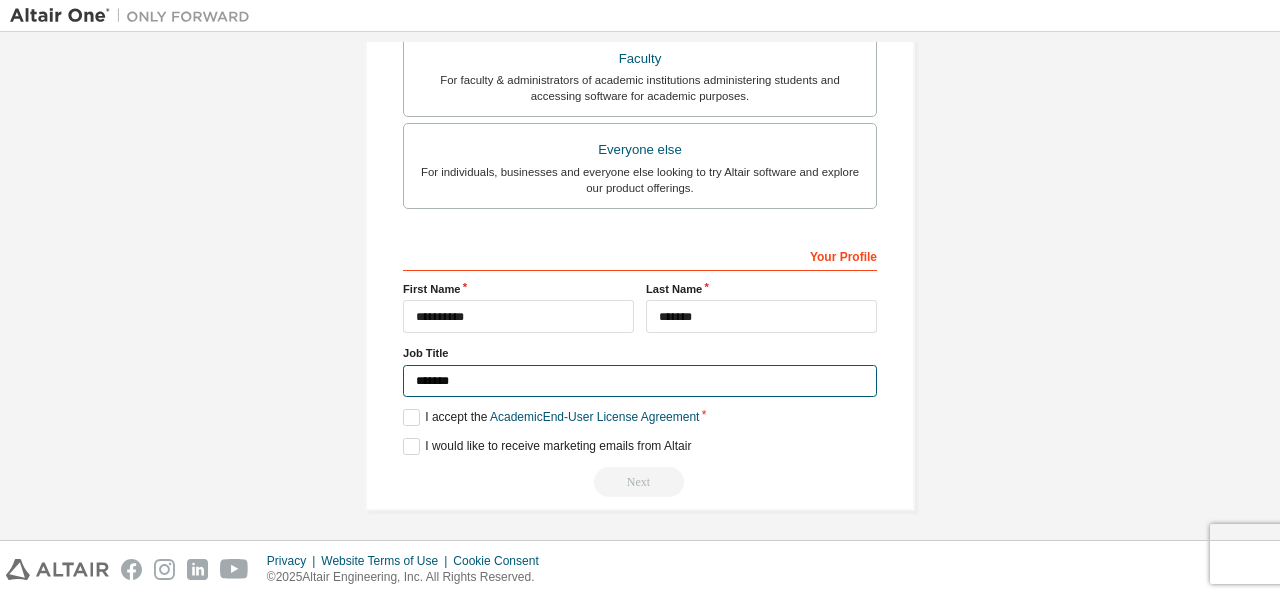 type on "*******" 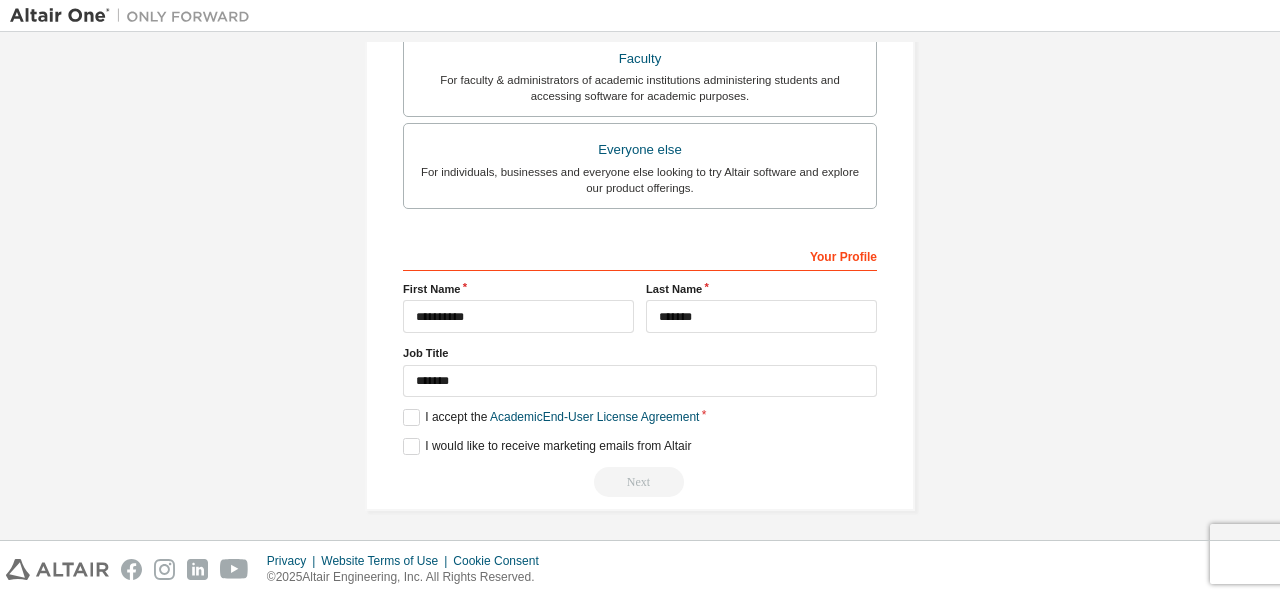 click on "**********" at bounding box center (640, 368) 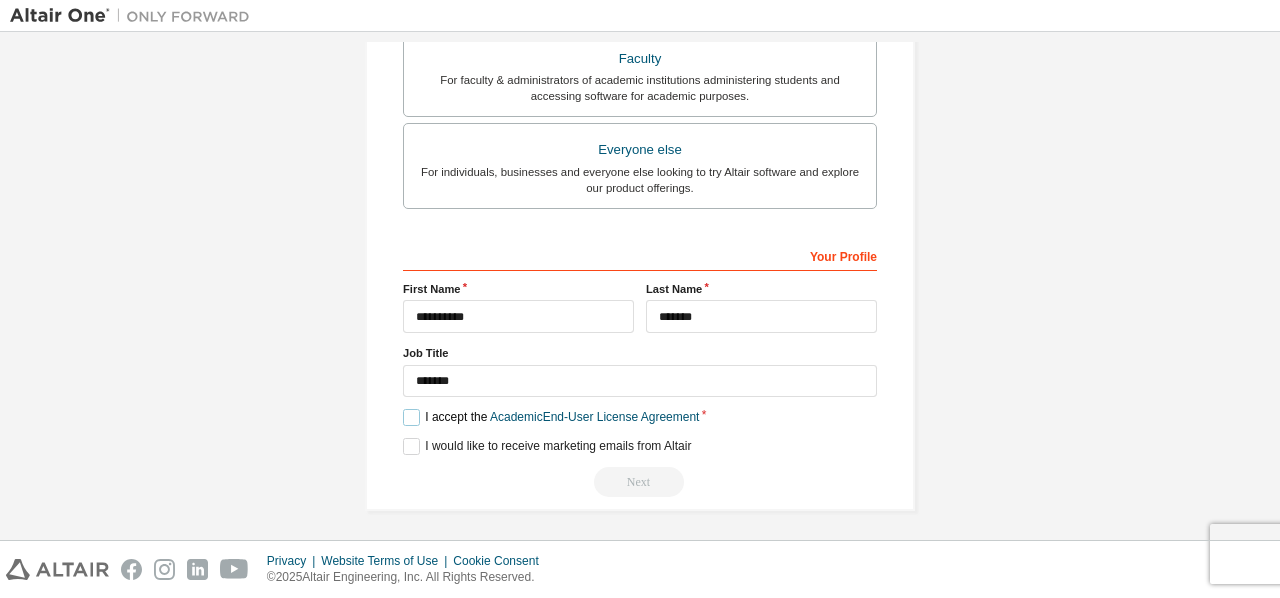 click on "I accept the   Academic   End-User License Agreement" at bounding box center (551, 417) 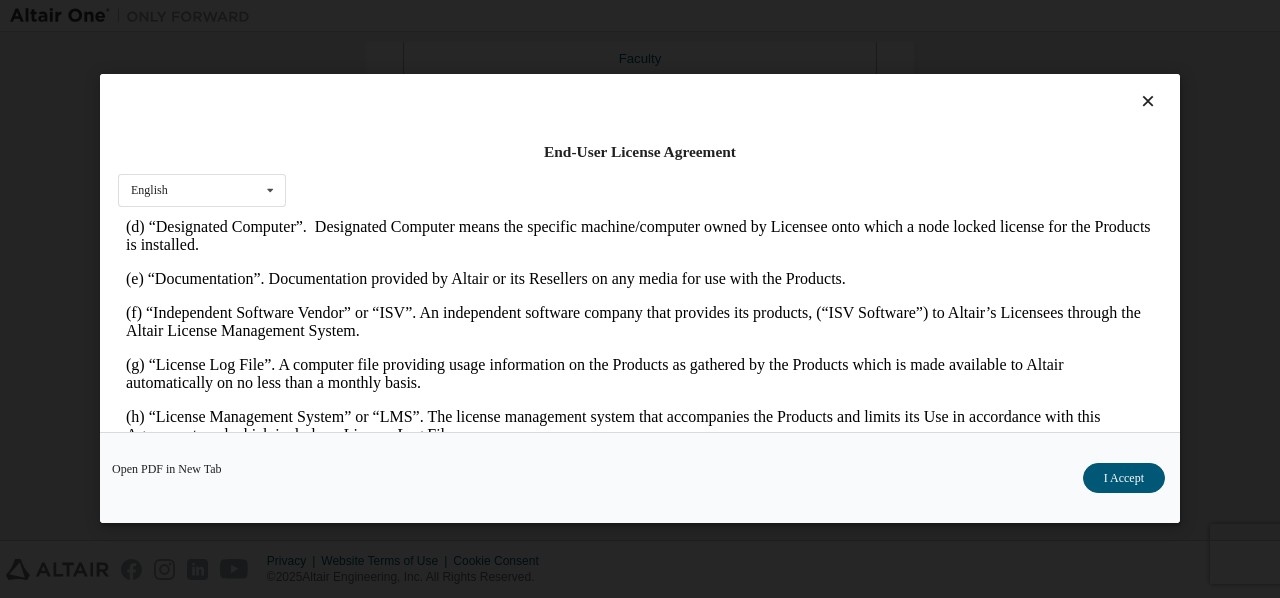 scroll, scrollTop: 696, scrollLeft: 0, axis: vertical 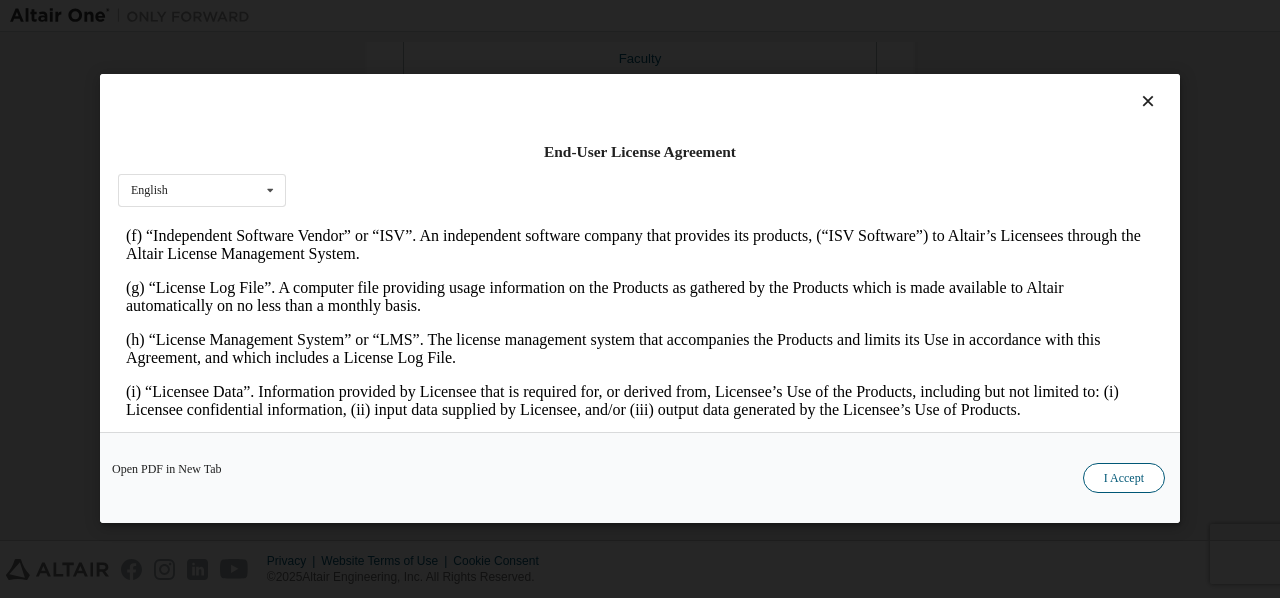 click on "I Accept" at bounding box center [1124, 479] 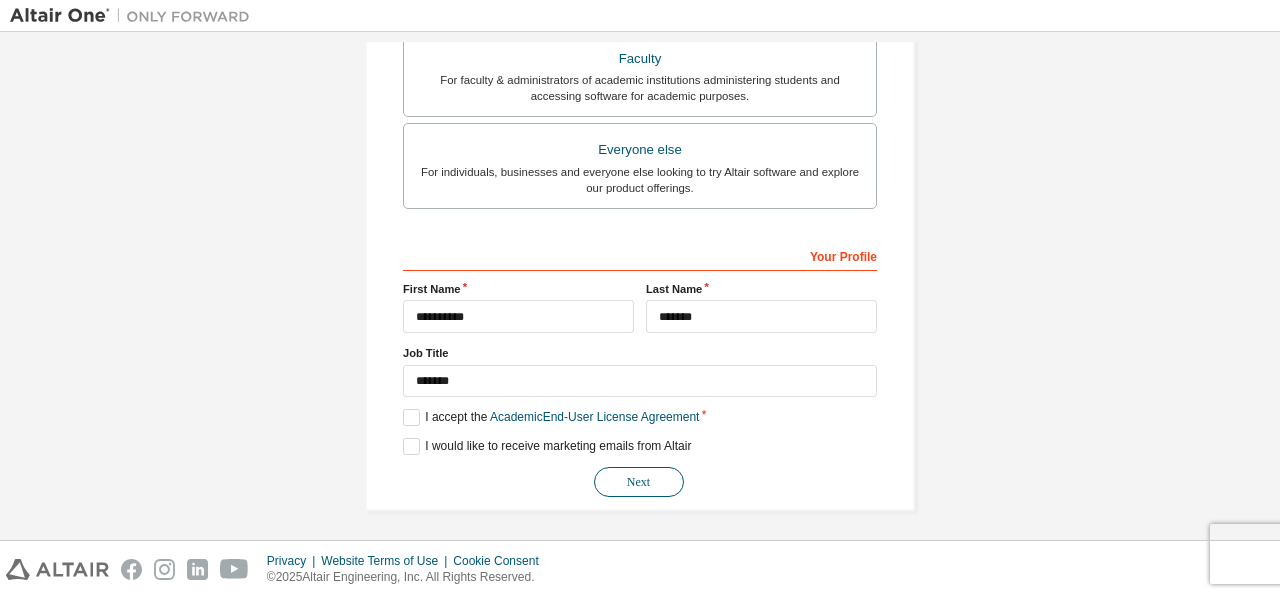 click on "Next" at bounding box center (639, 482) 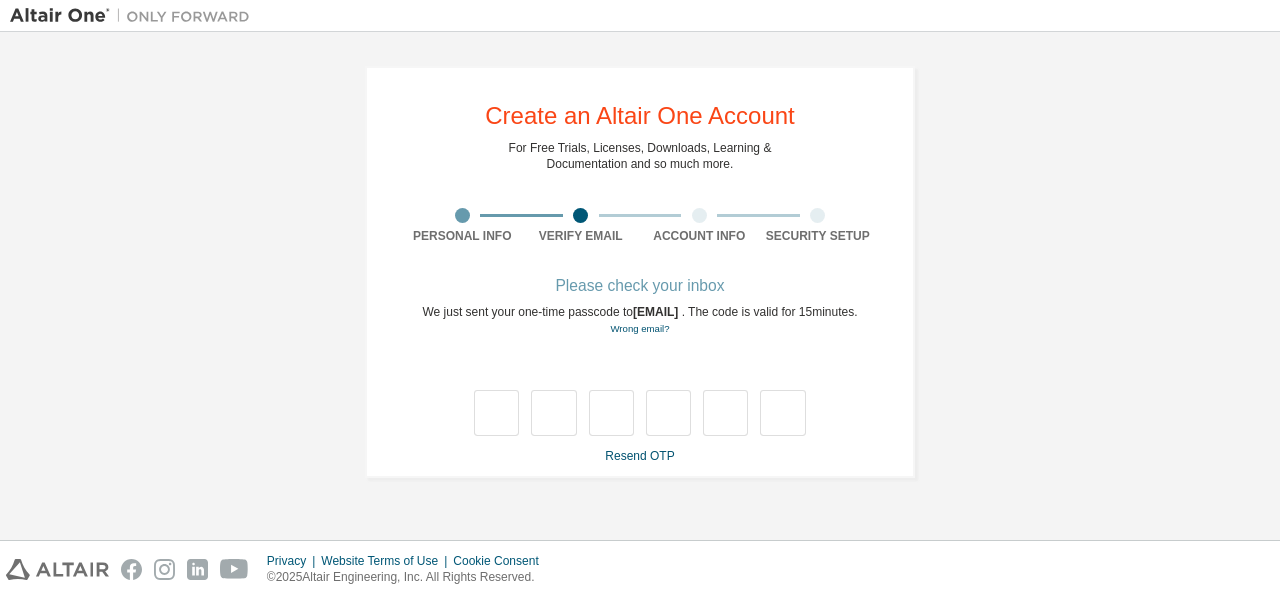 scroll, scrollTop: 0, scrollLeft: 0, axis: both 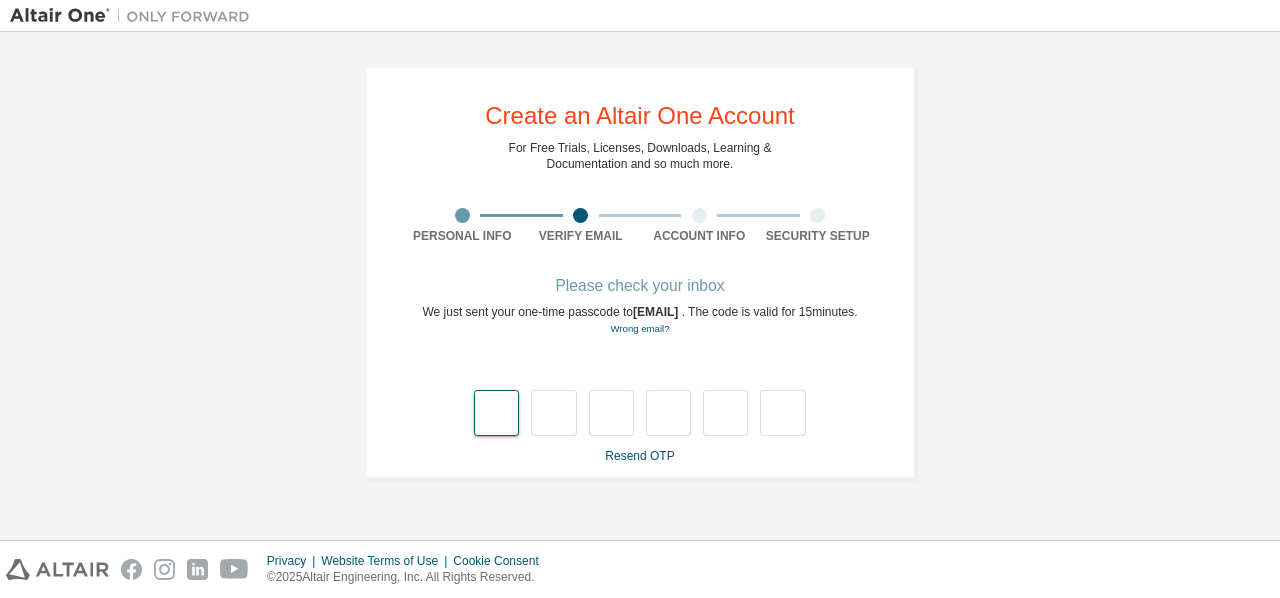 type on "*" 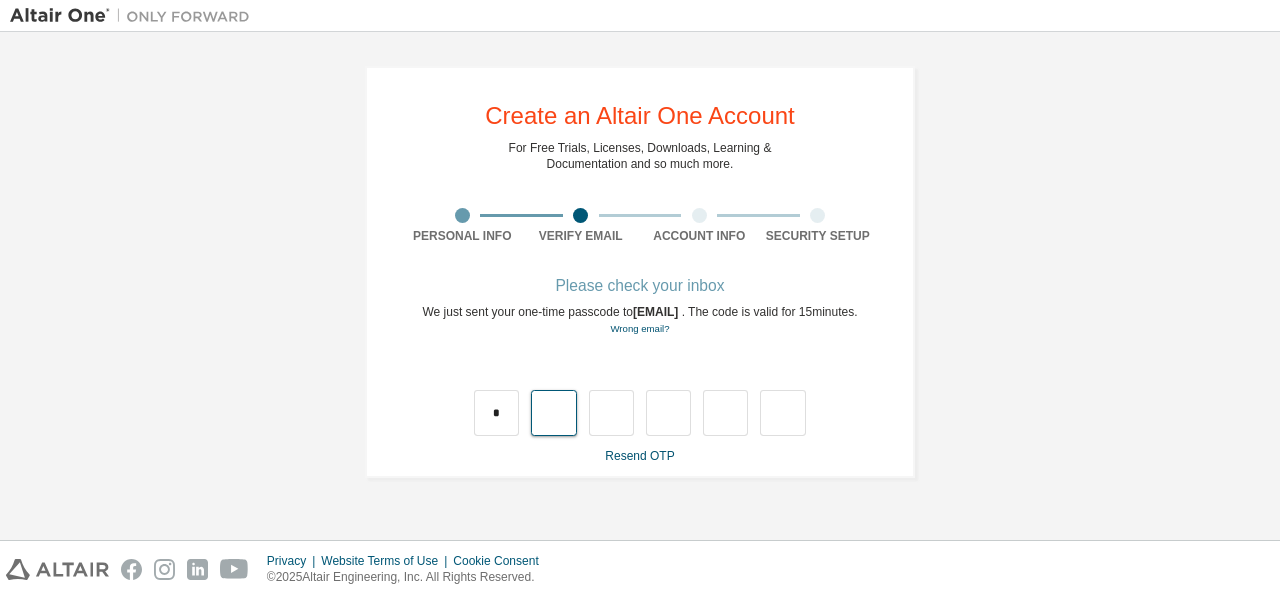 type on "*" 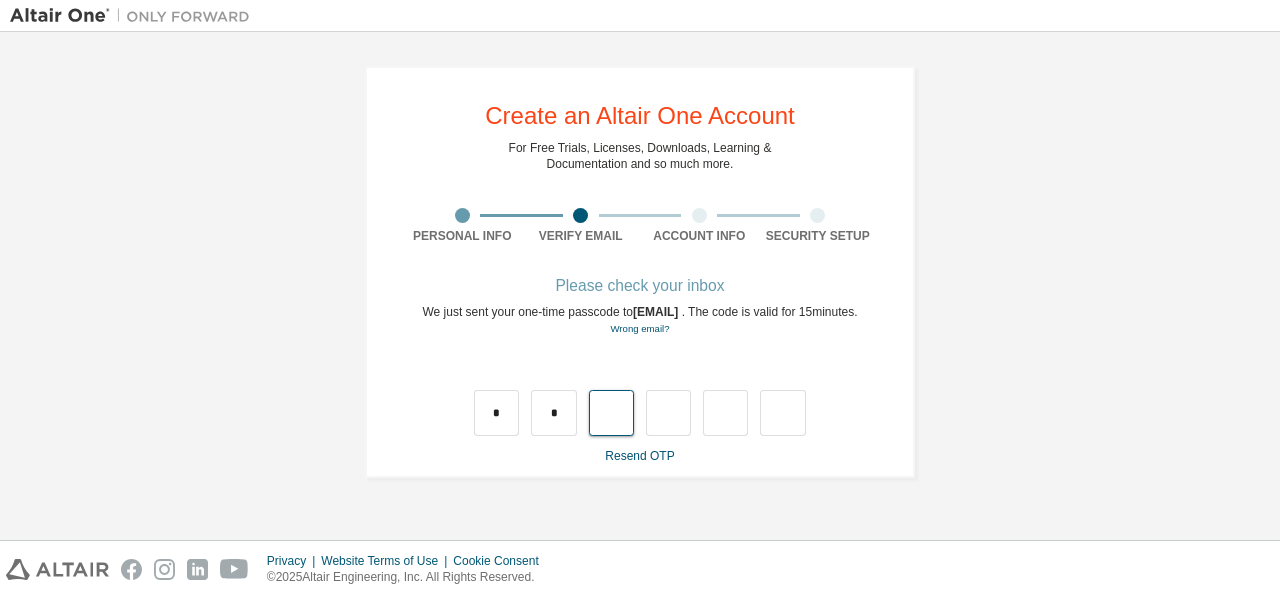 type on "*" 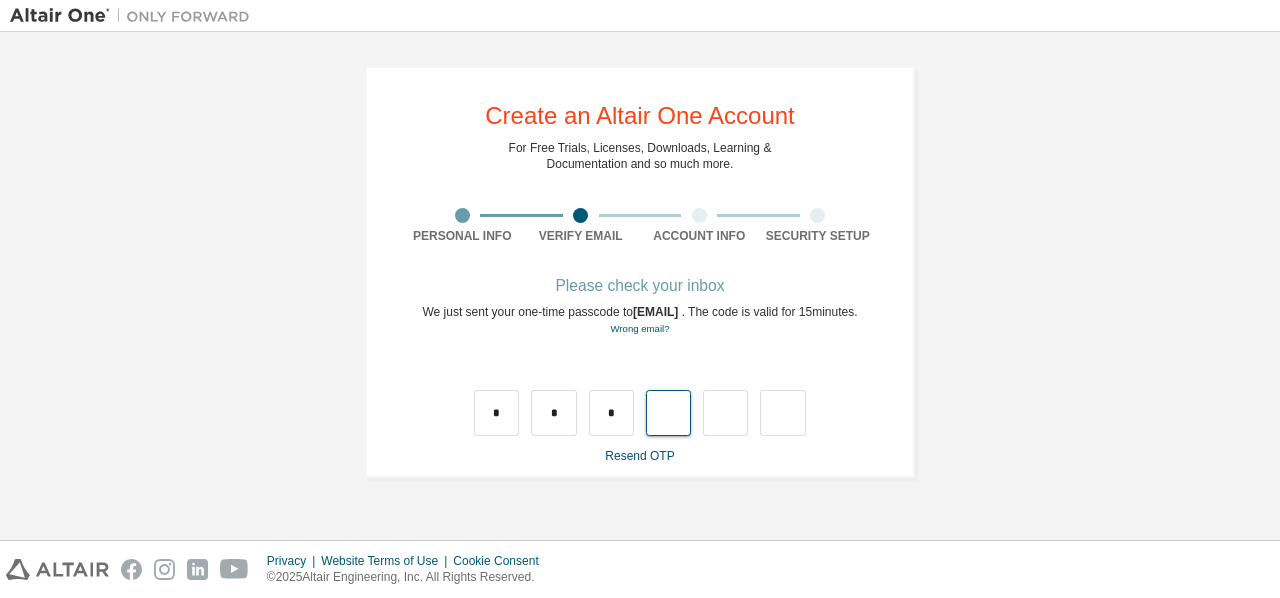 type on "*" 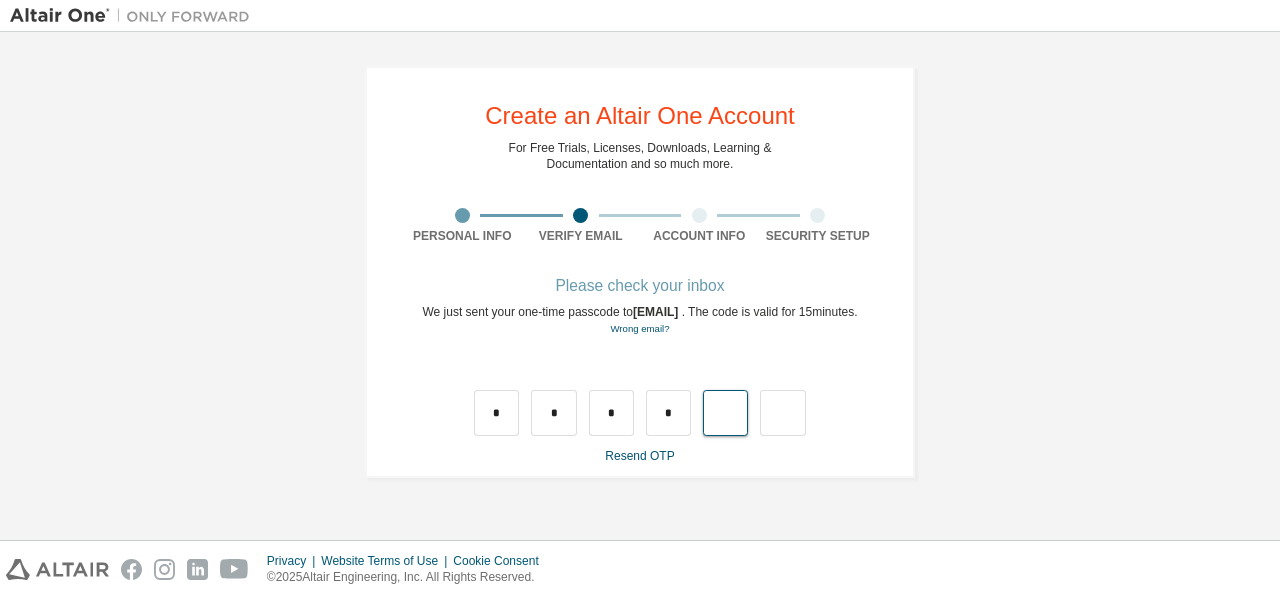type on "*" 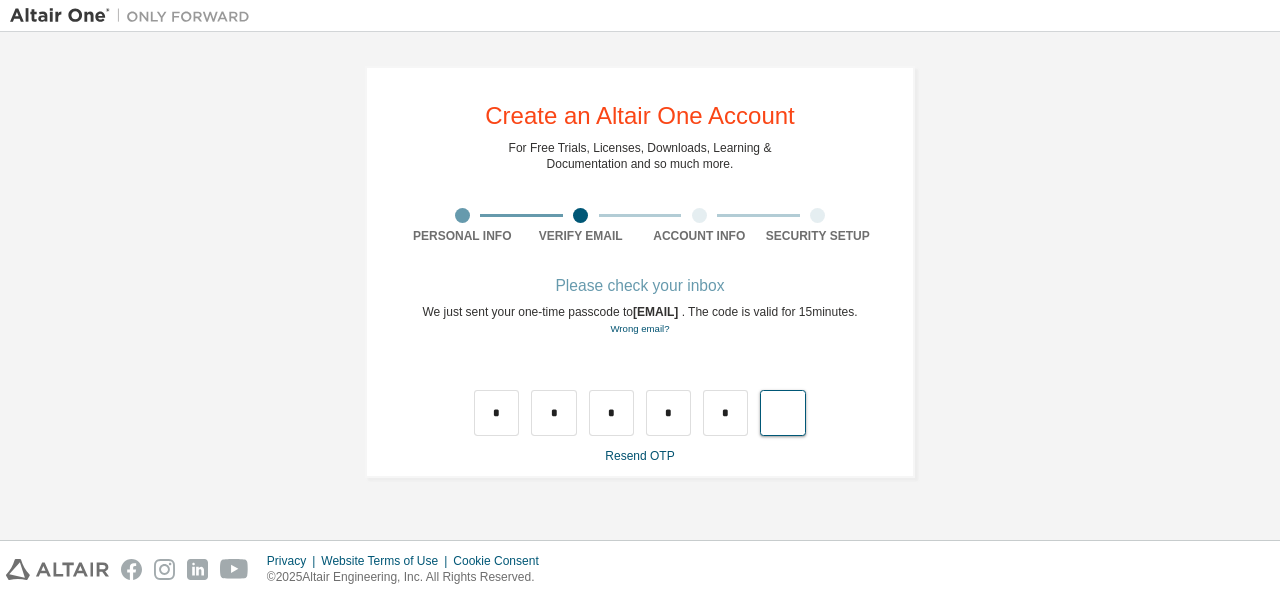 type on "*" 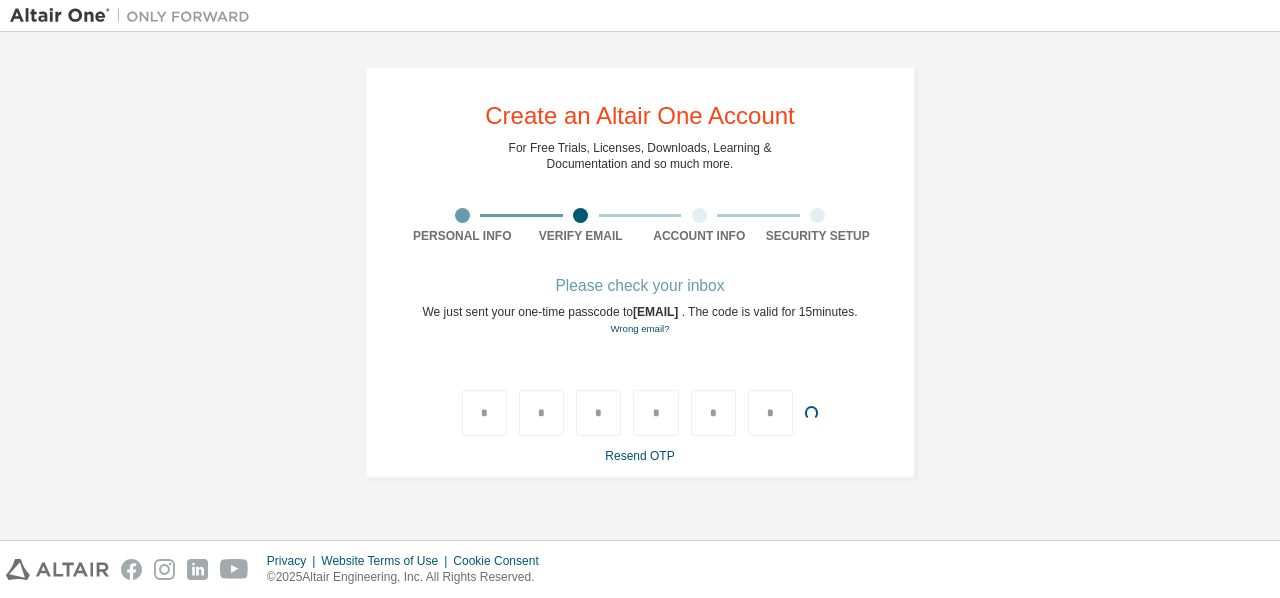 type 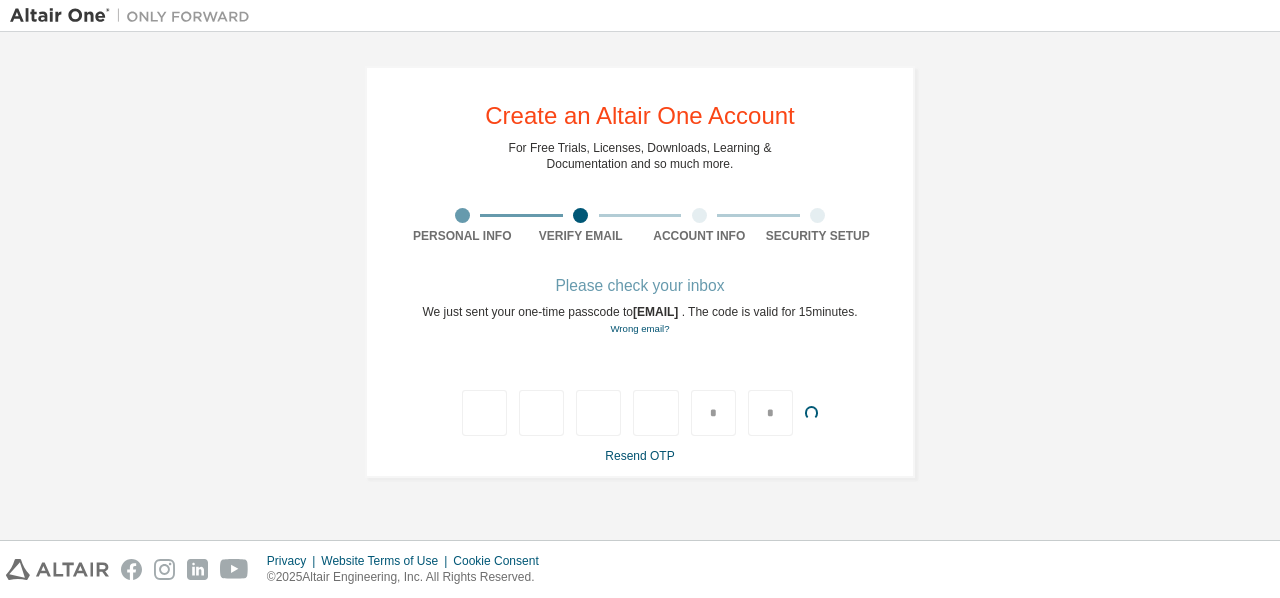 type 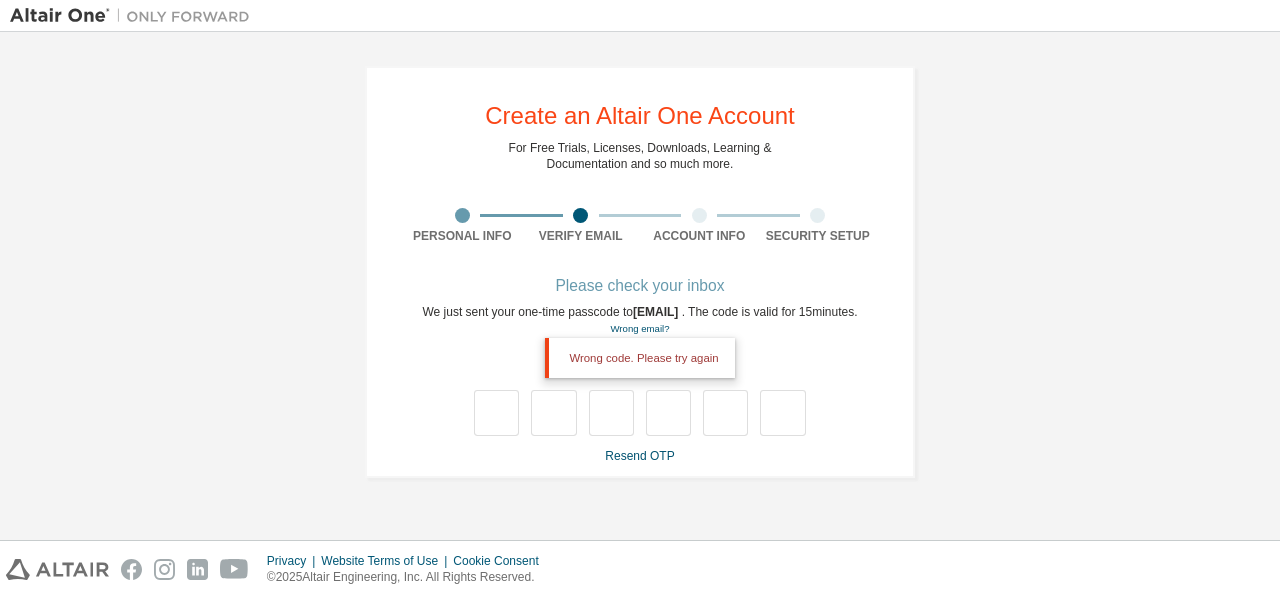 click at bounding box center [640, 413] 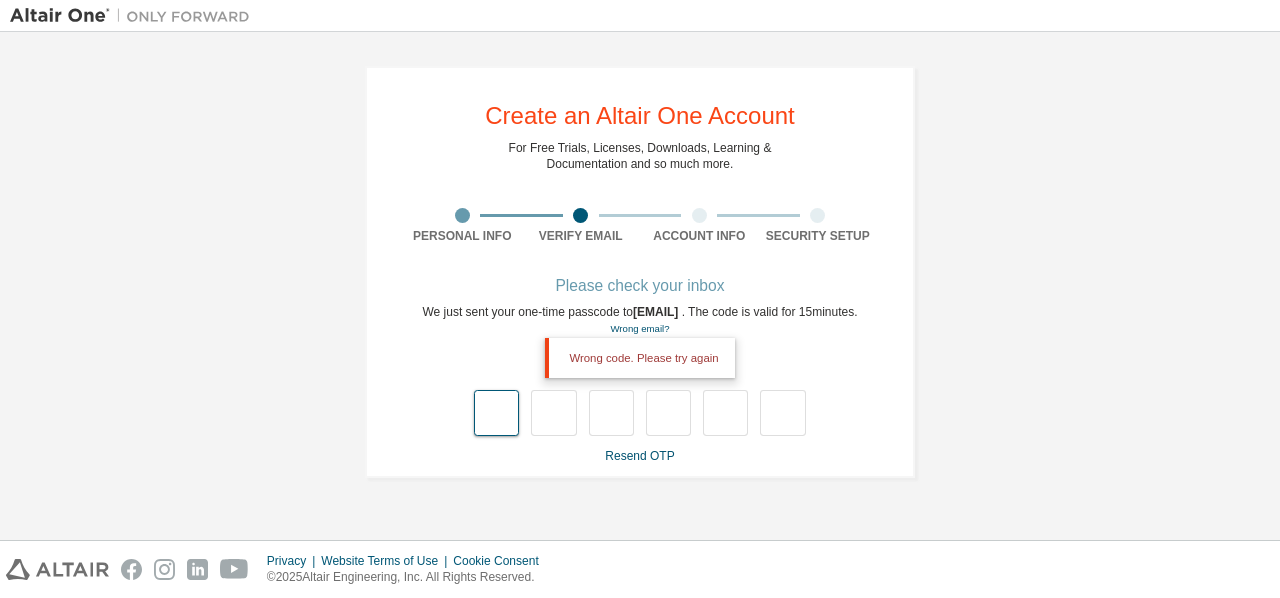 click at bounding box center [496, 413] 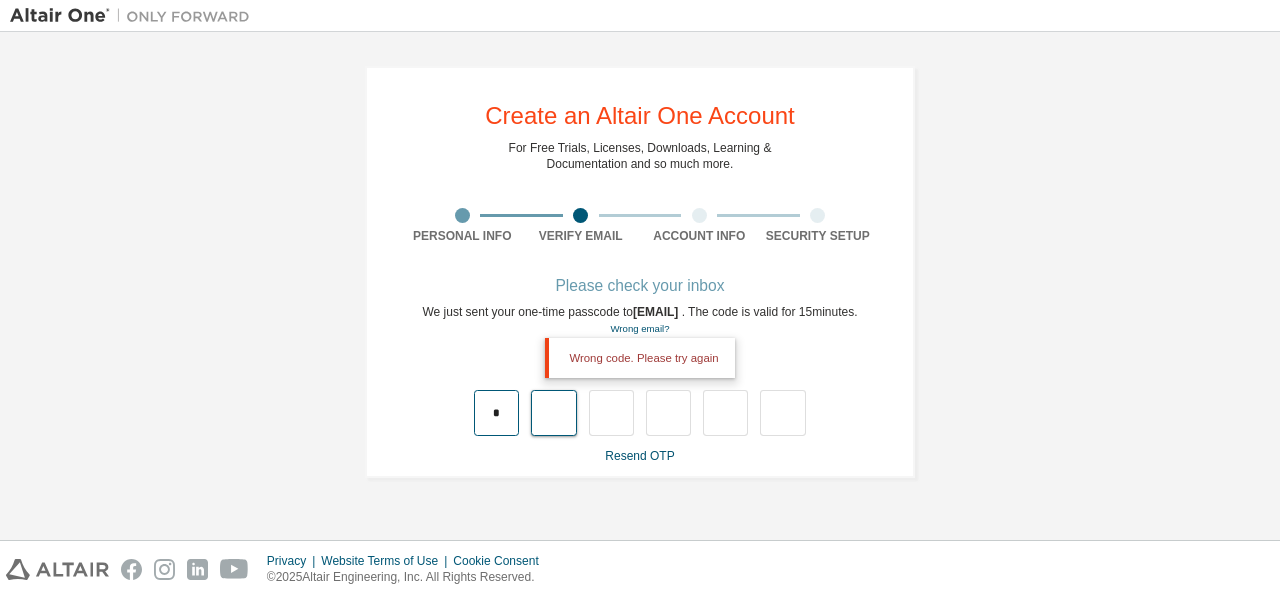 type on "*" 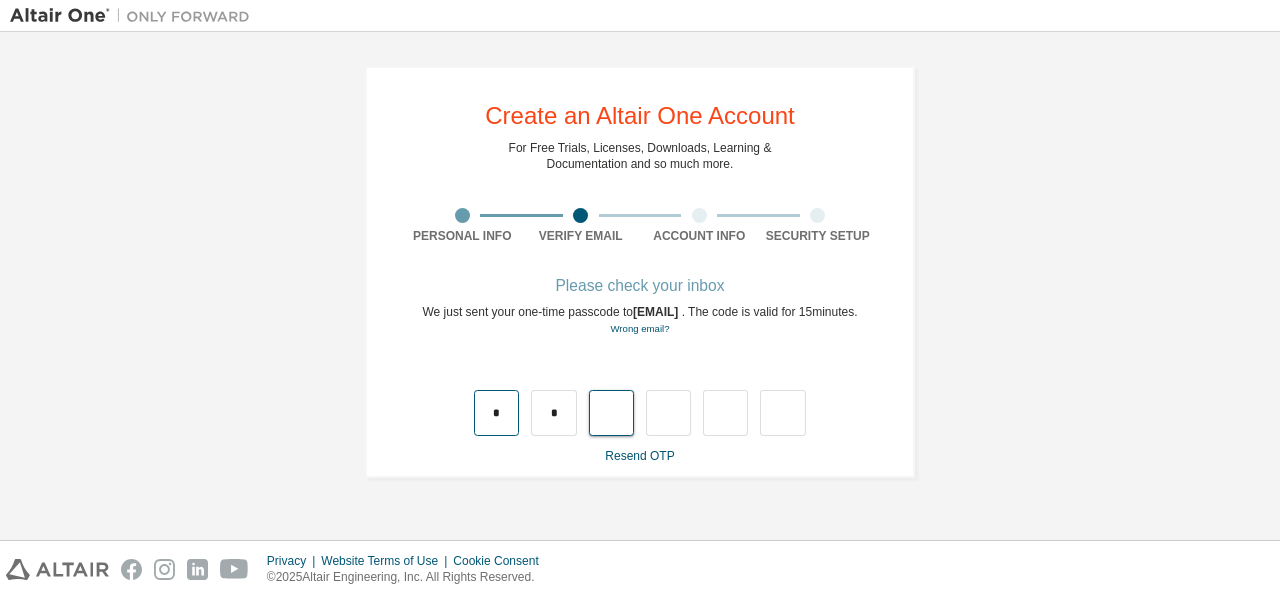 type on "*" 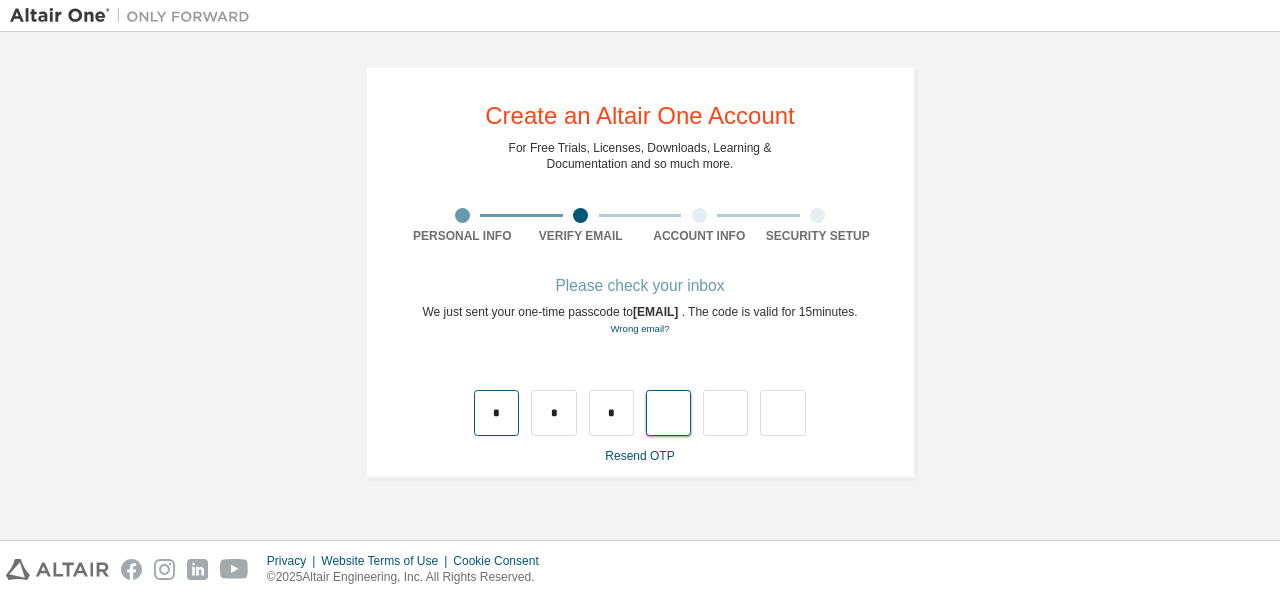 type on "*" 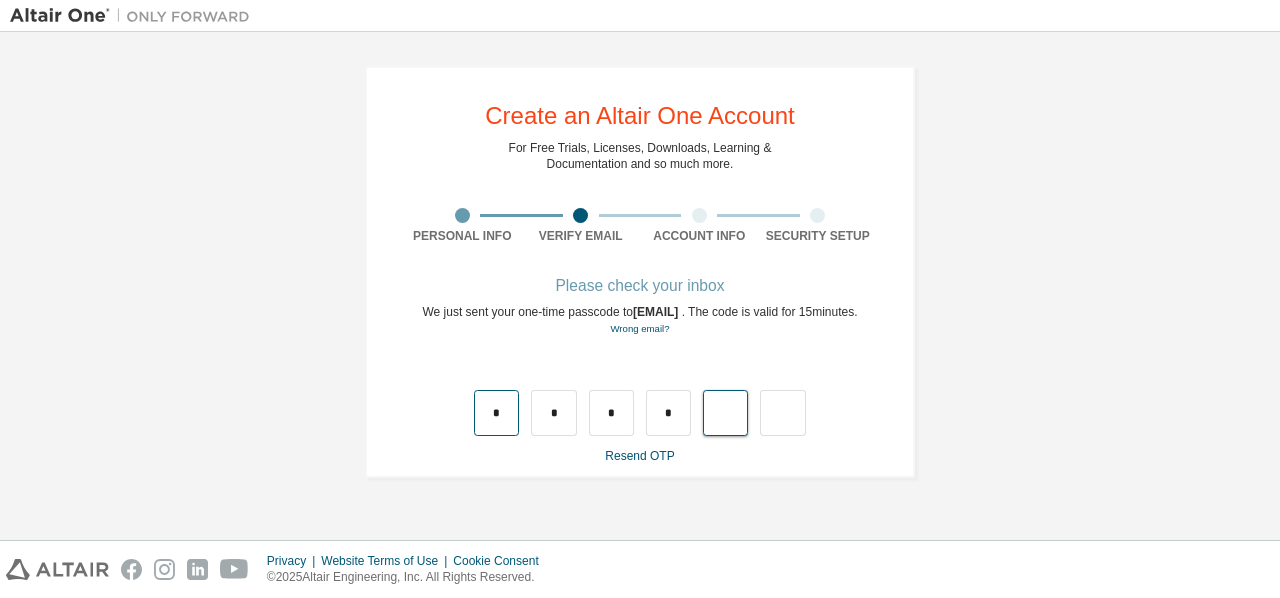 type on "*" 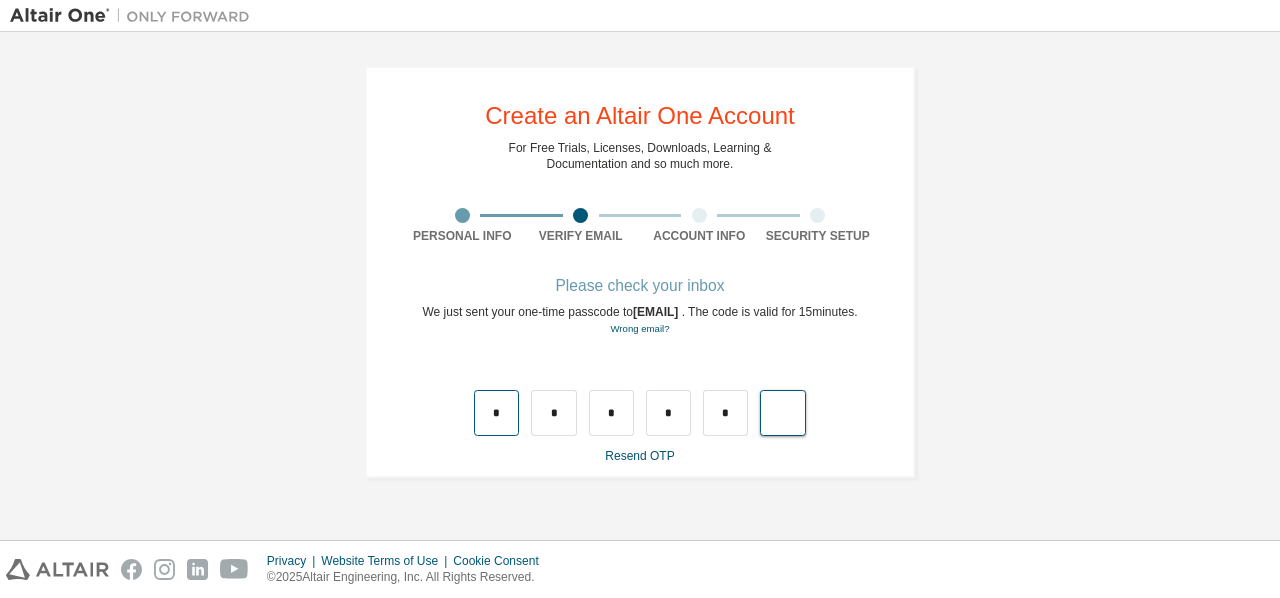 type on "*" 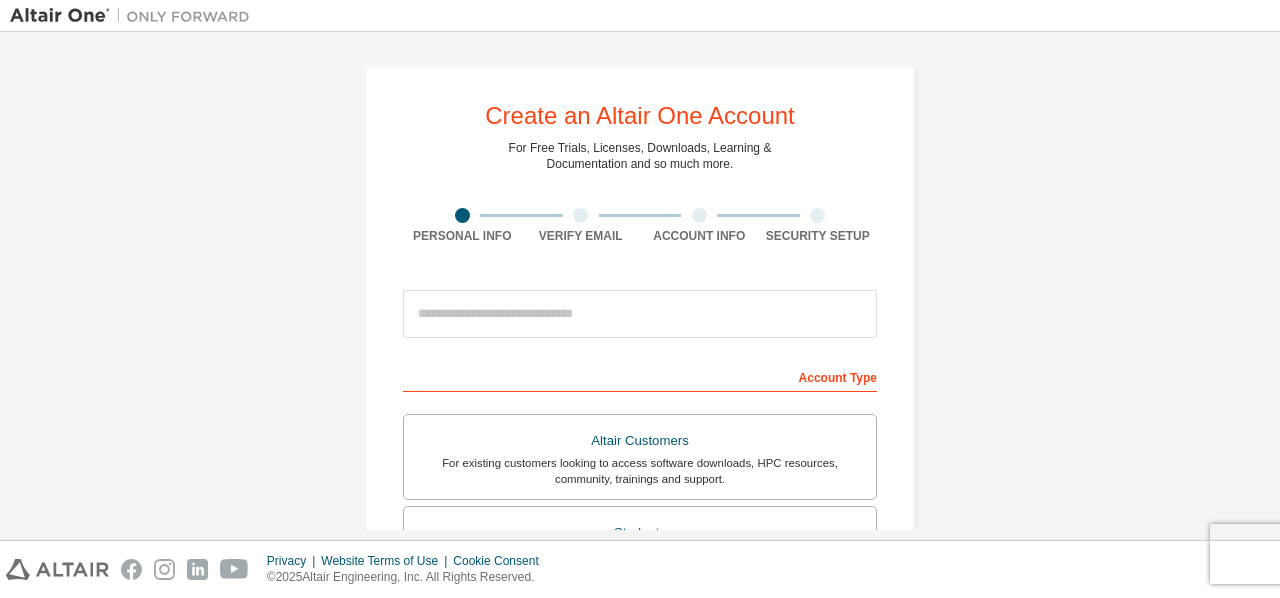 scroll, scrollTop: 0, scrollLeft: 0, axis: both 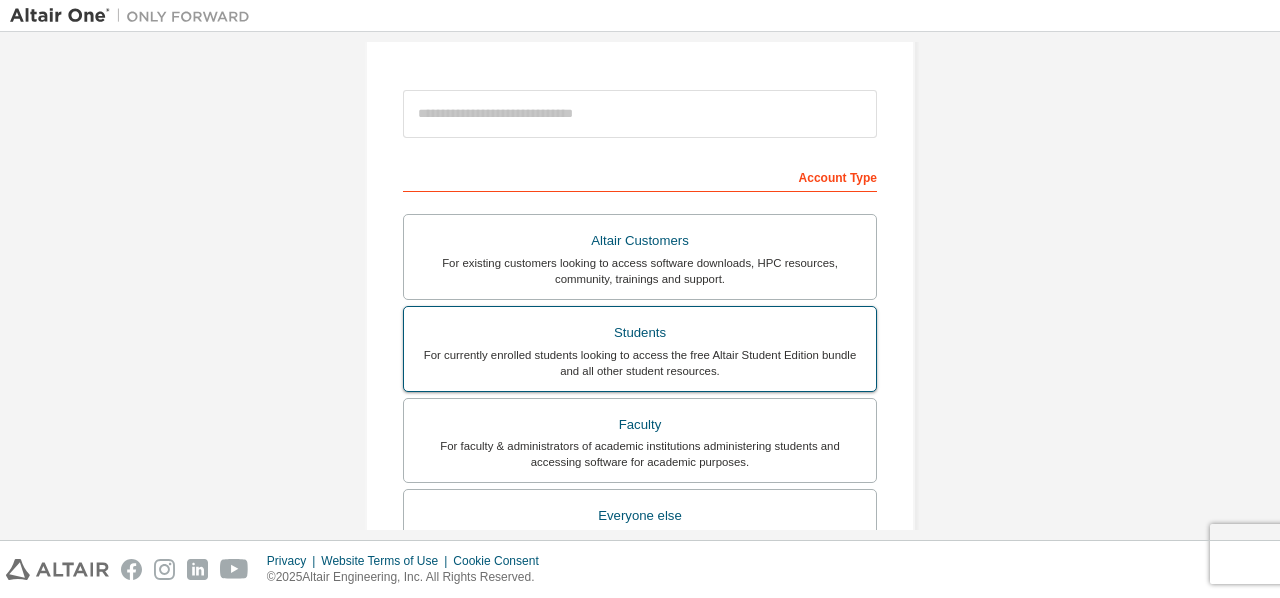 click on "Students" at bounding box center [640, 333] 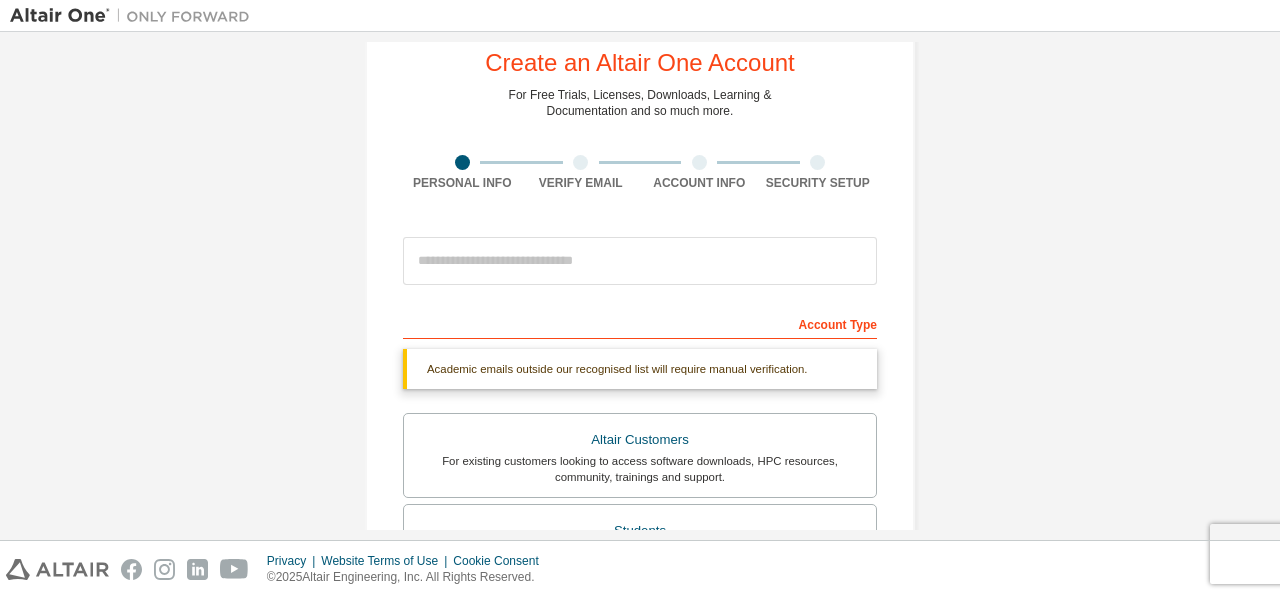 scroll, scrollTop: 0, scrollLeft: 0, axis: both 